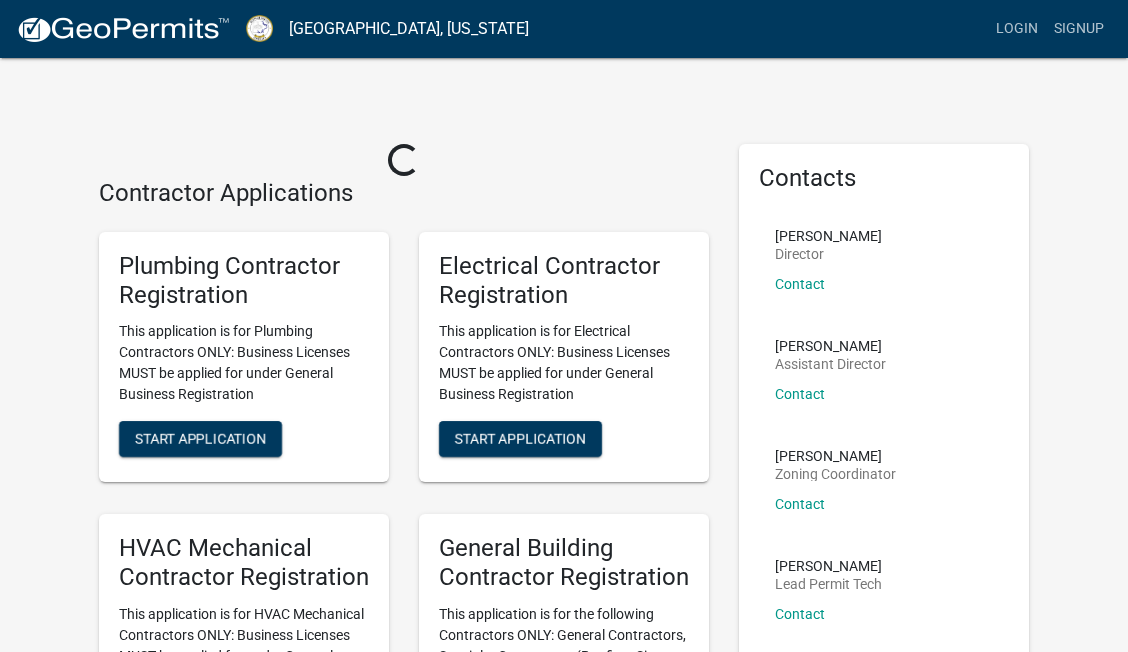 scroll, scrollTop: 0, scrollLeft: 0, axis: both 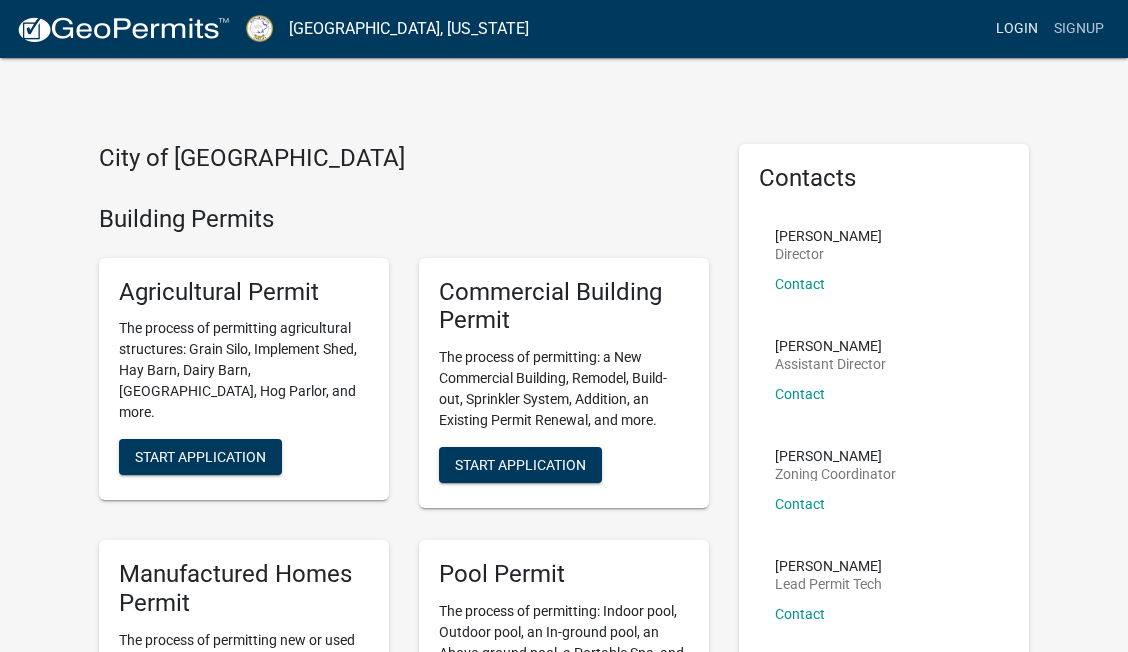 click on "Login" at bounding box center (1017, 29) 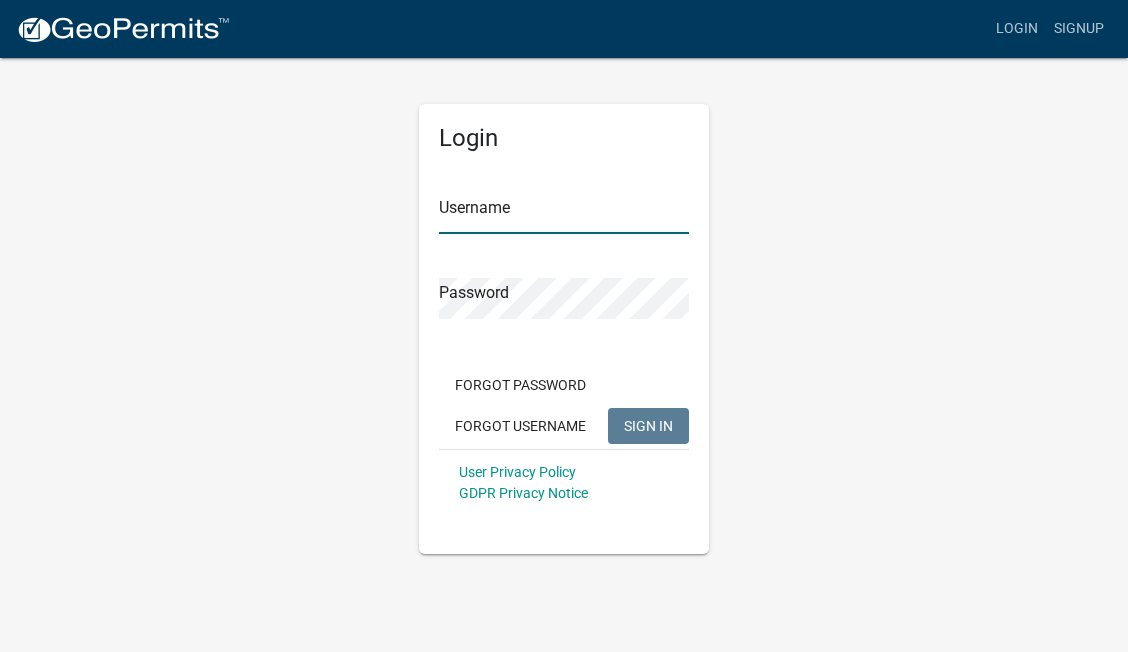 type on "Klsmith" 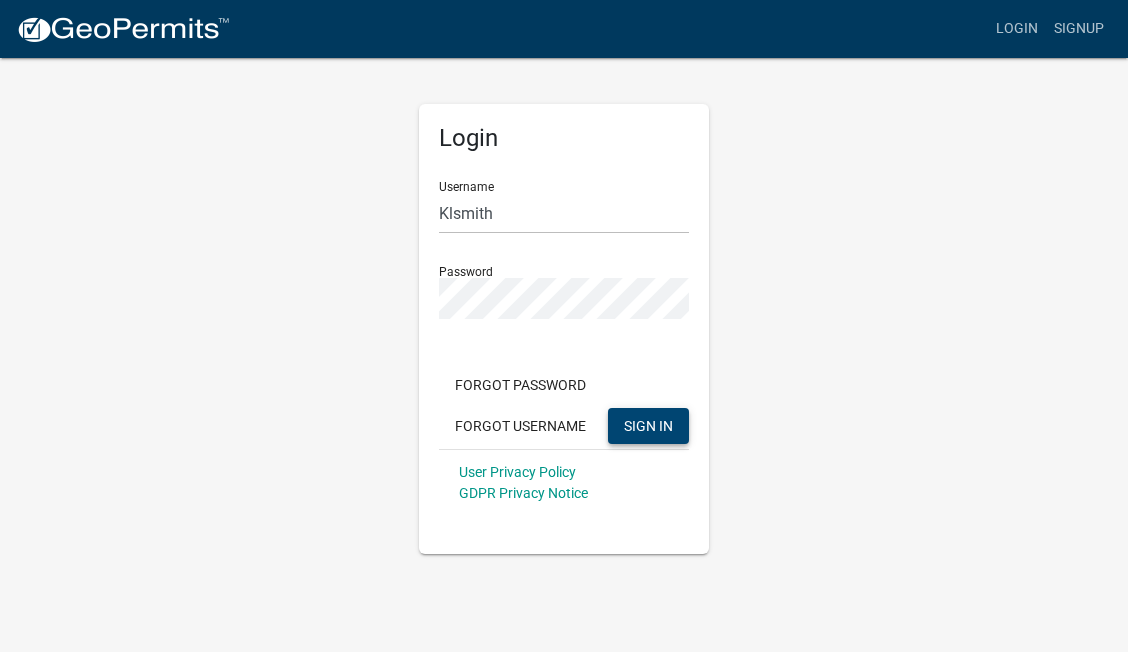 click on "SIGN IN" 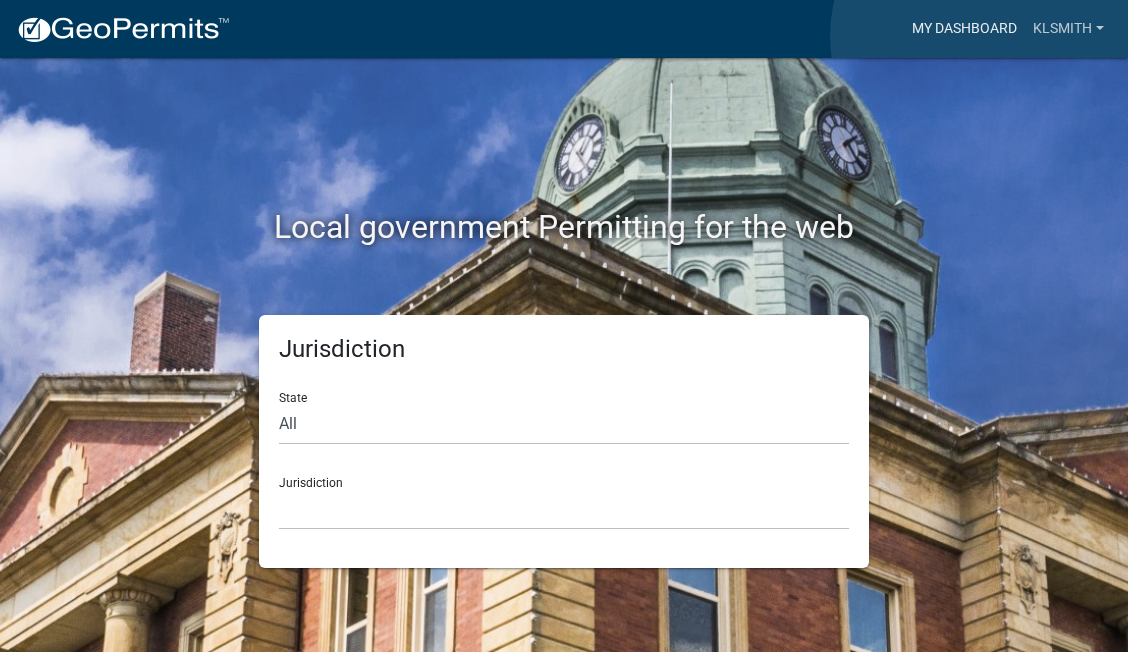 click on "My Dashboard" at bounding box center (964, 29) 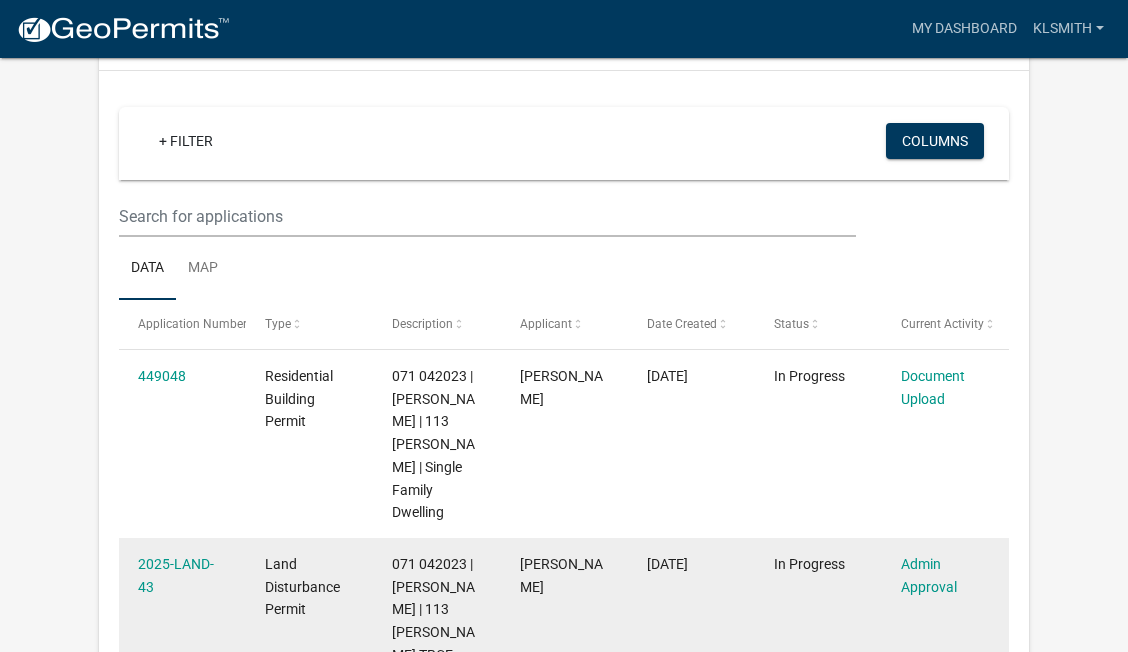 scroll, scrollTop: 151, scrollLeft: 0, axis: vertical 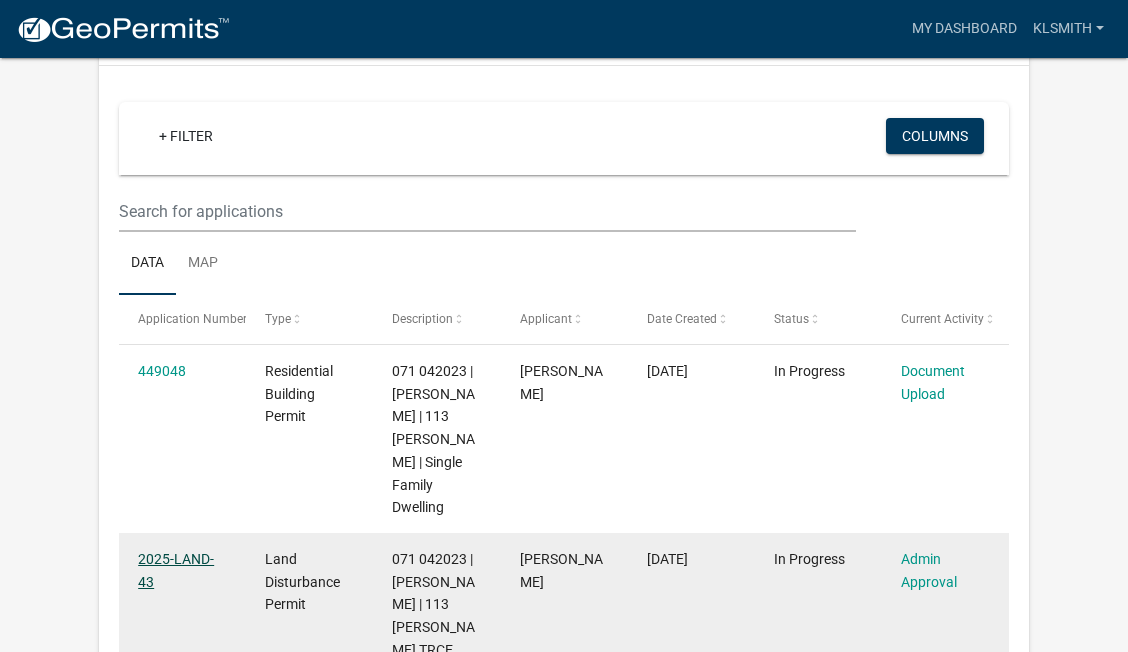 click on "2025-LAND-43" 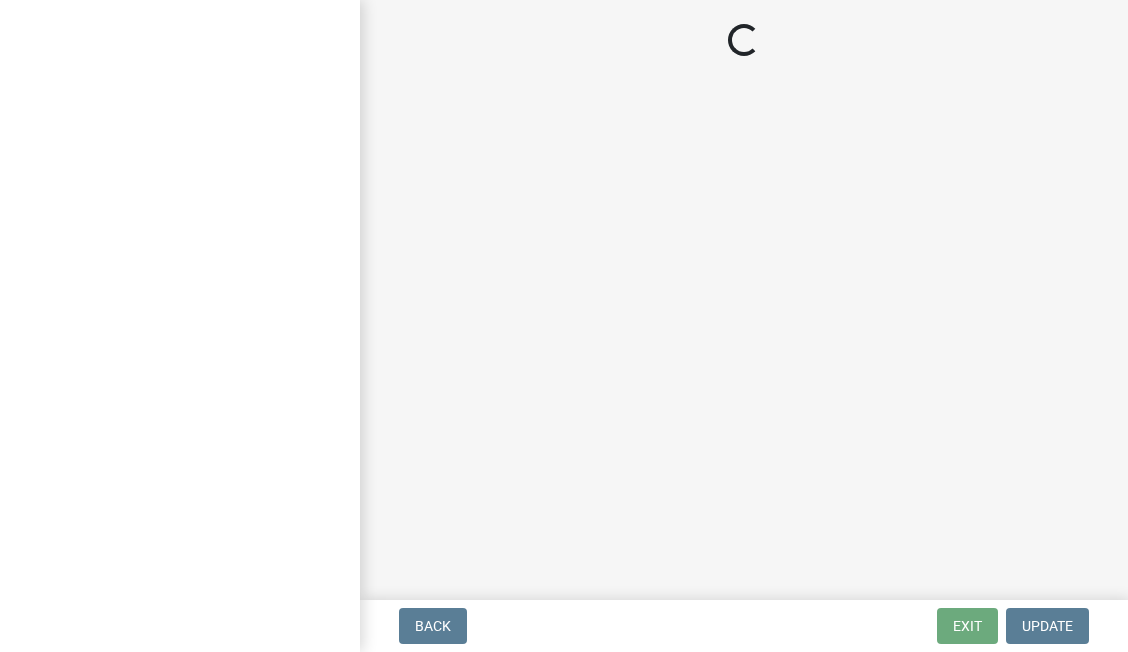 scroll, scrollTop: 0, scrollLeft: 0, axis: both 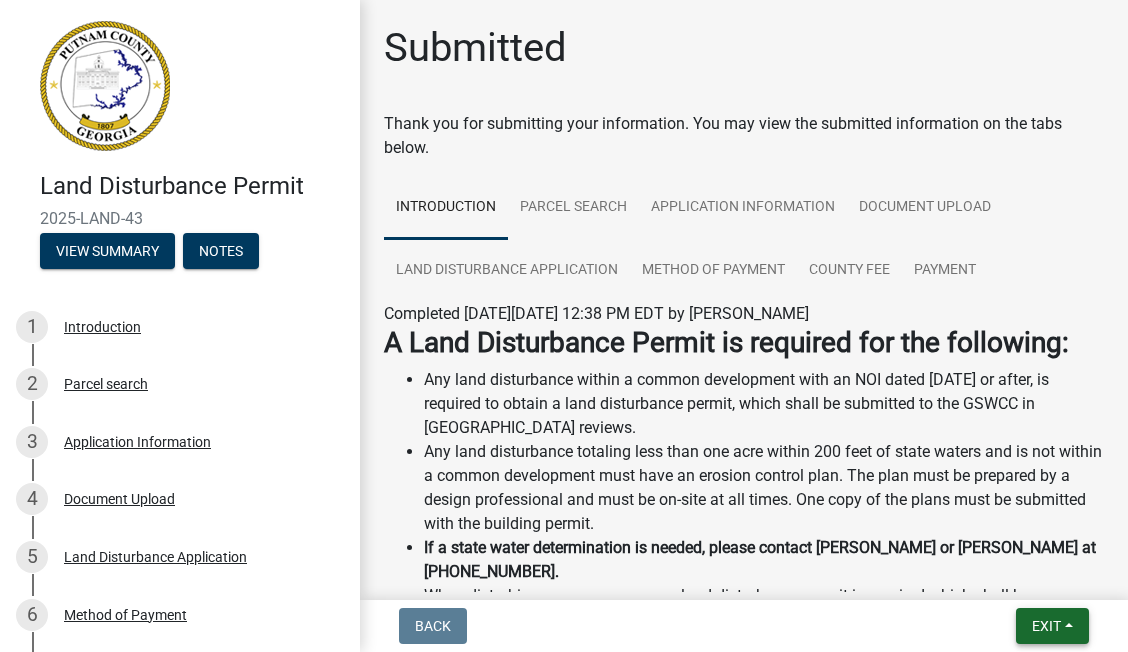 click on "Exit" at bounding box center [1052, 626] 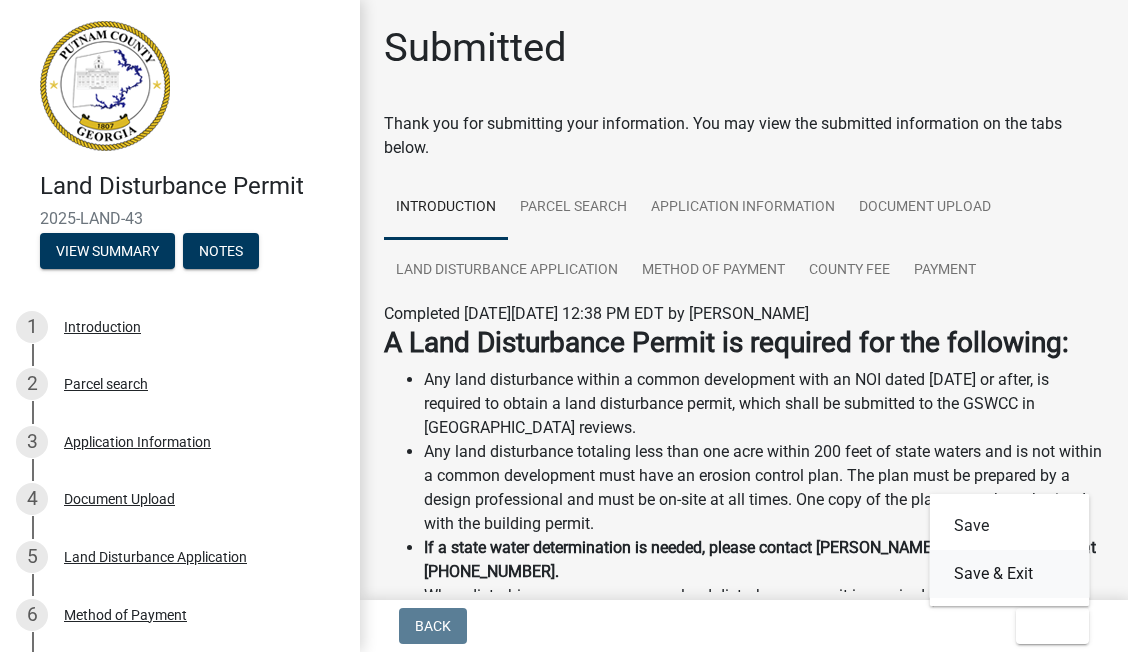 click on "Save & Exit" at bounding box center [1010, 574] 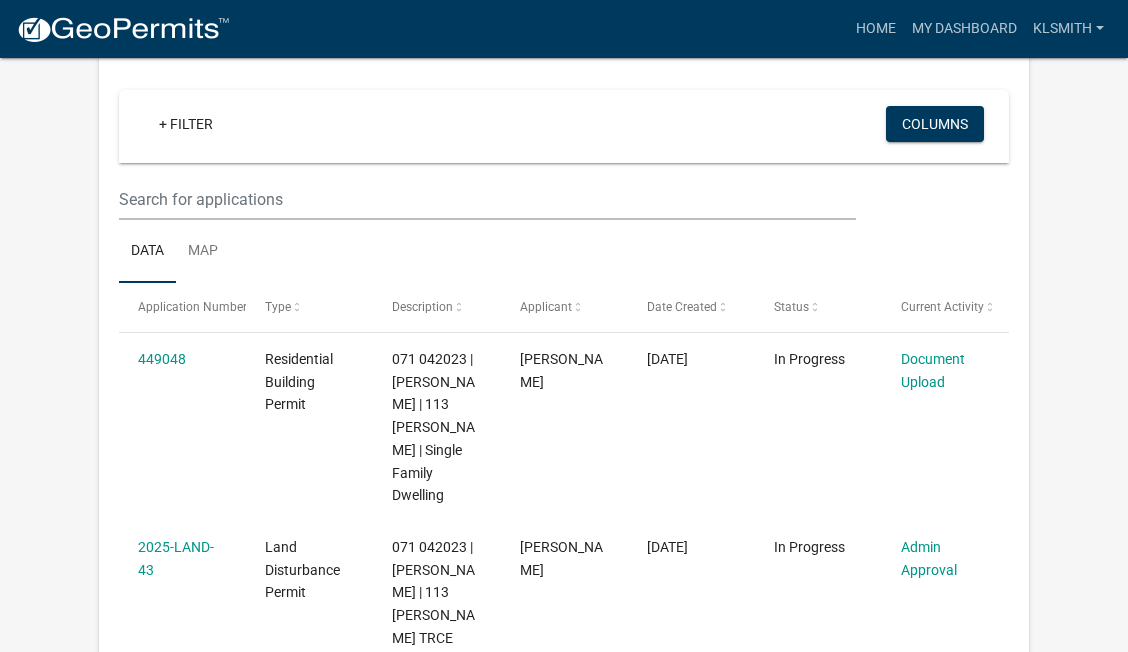 scroll, scrollTop: 191, scrollLeft: 0, axis: vertical 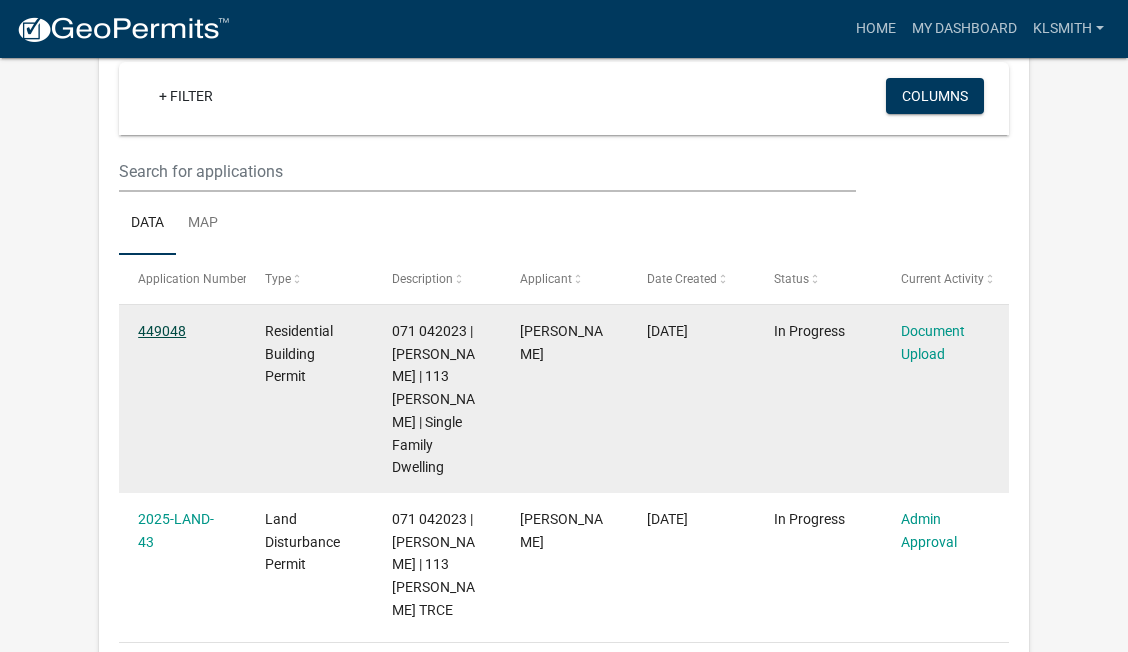 click on "449048" 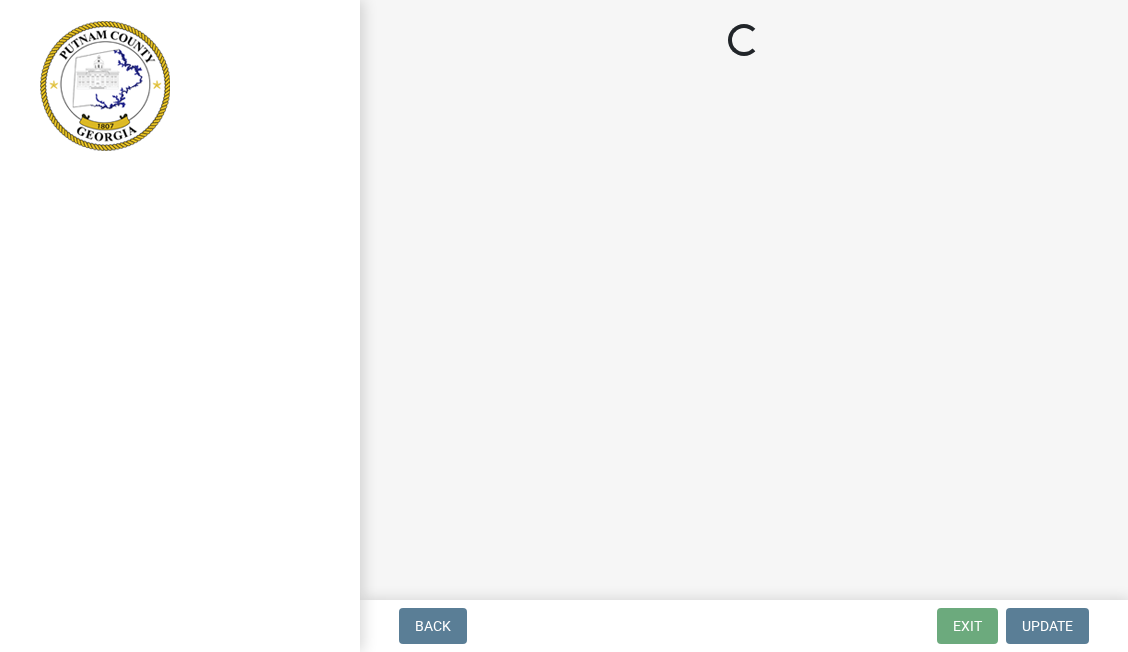 scroll, scrollTop: 0, scrollLeft: 0, axis: both 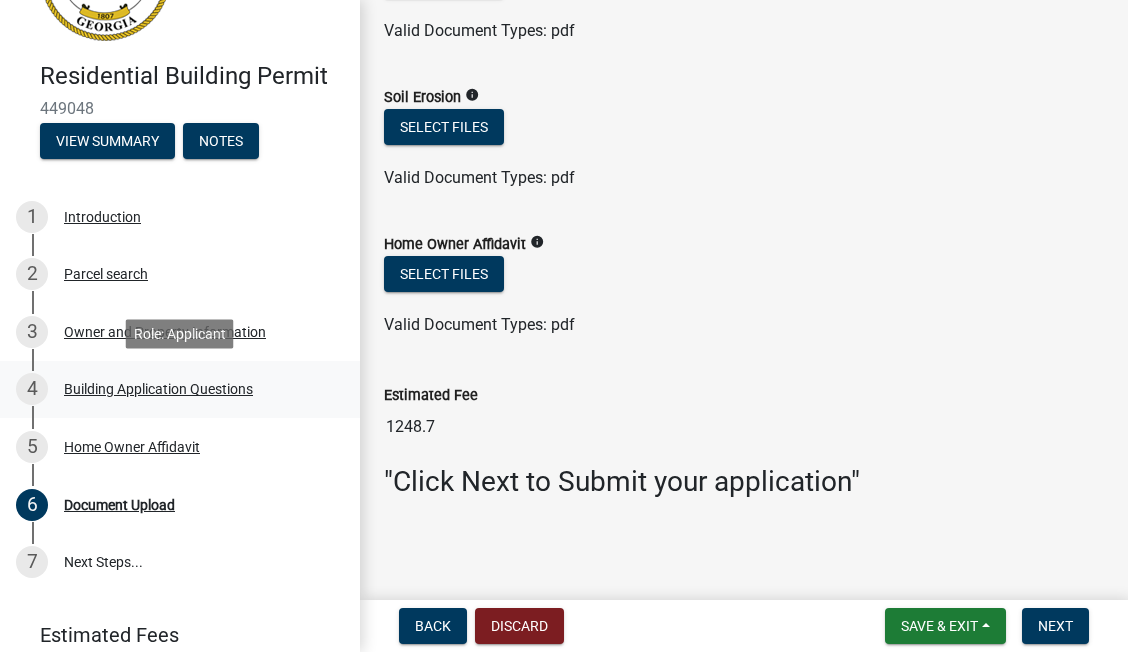 click on "Building Application Questions" at bounding box center (158, 389) 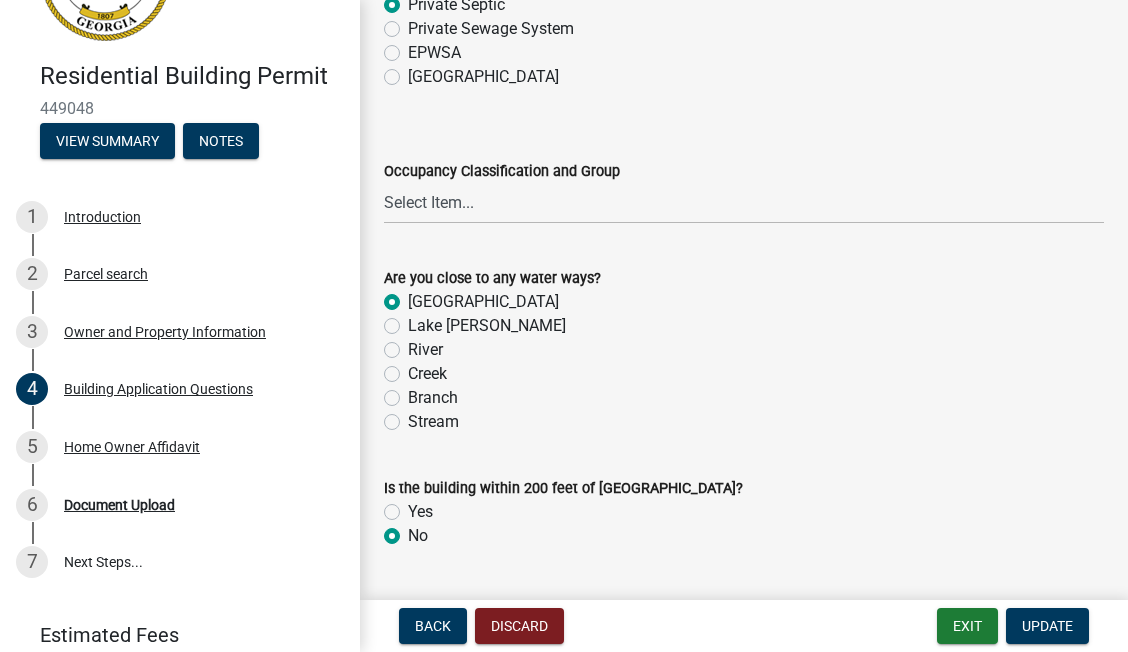 scroll, scrollTop: 6826, scrollLeft: 0, axis: vertical 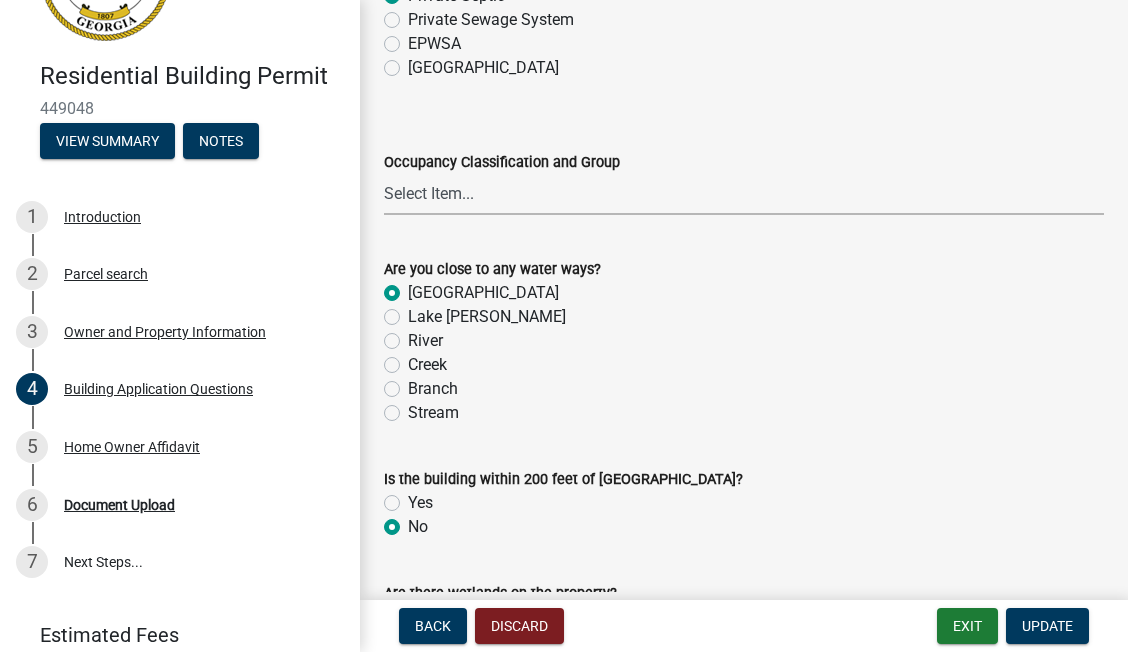 click on "Select Item...   A-1   A-2   A-3   A-4   A-5   B   M   E   F-1   F-2   R-1   R-2   R-3   R-4   H-1   H-2   H-4   H-5   I-1   I-2   I-3   I-4   S-1   S-2   U   Single Family Dwelling   Two Family Dwelling" at bounding box center (744, 194) 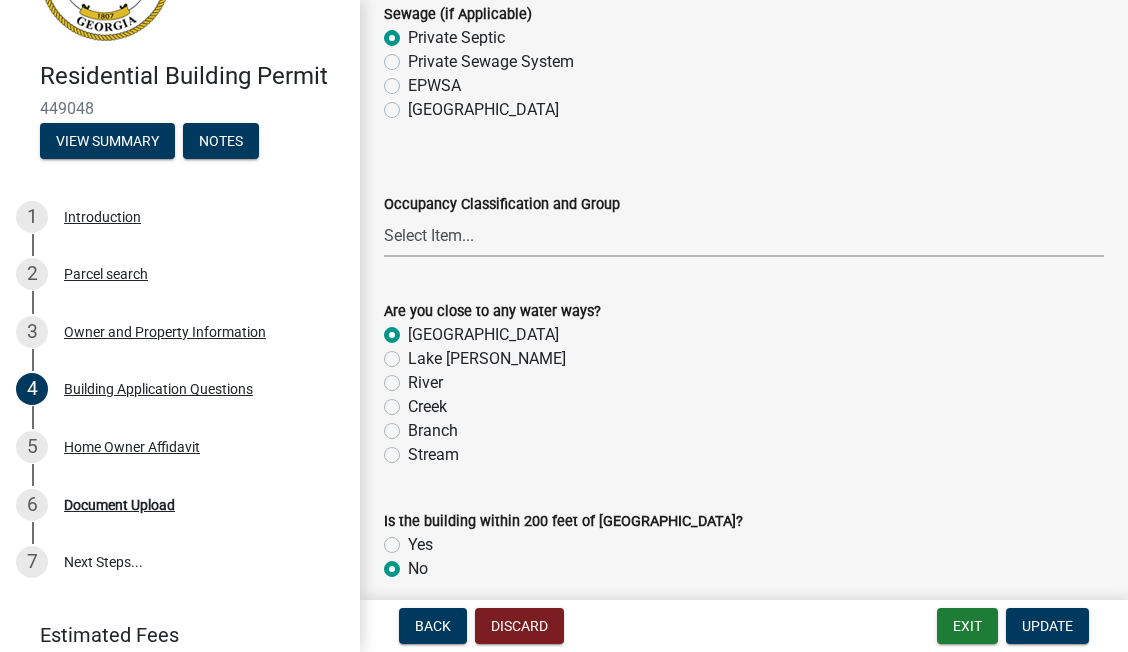 click on "Select Item...   A-1   A-2   A-3   A-4   A-5   B   M   E   F-1   F-2   R-1   R-2   R-3   R-4   H-1   H-2   H-4   H-5   I-1   I-2   I-3   I-4   S-1   S-2   U   Single Family Dwelling   Two Family Dwelling" at bounding box center [744, 236] 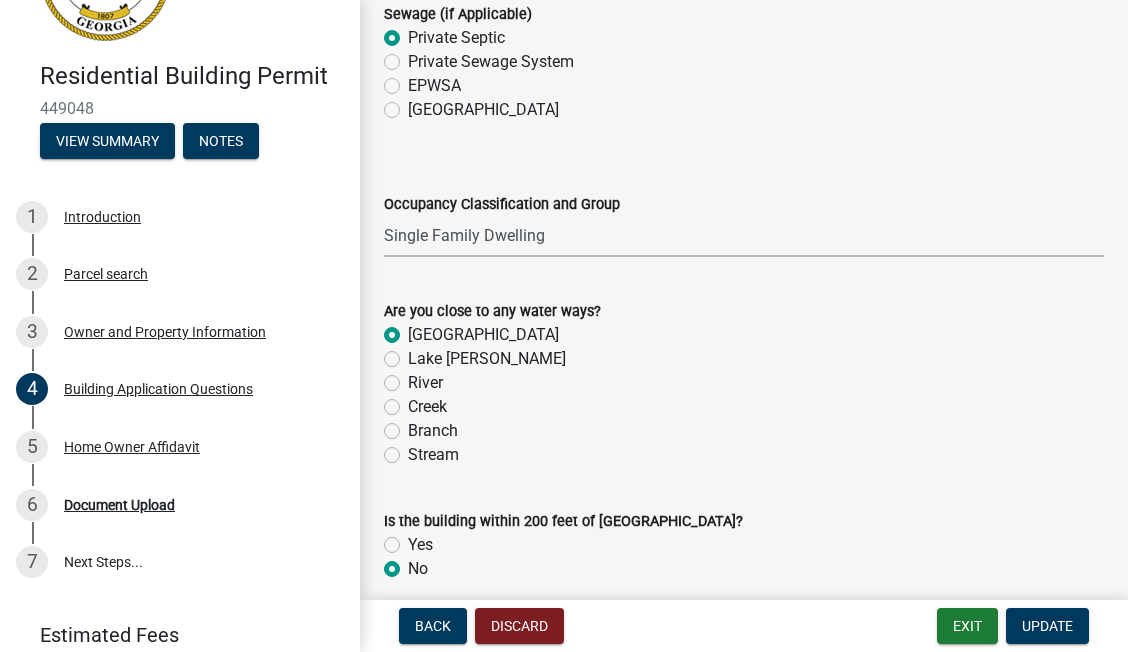 select on "2ec94193-6885-4dbb-8fbc-a6ee81e417fe" 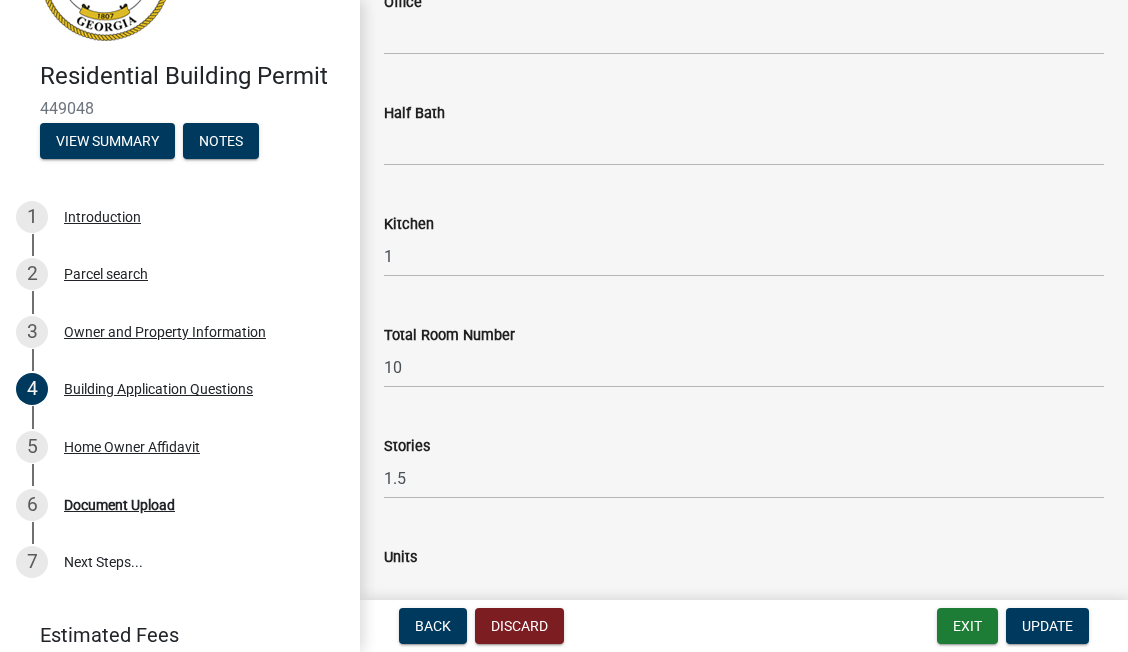 scroll, scrollTop: 2165, scrollLeft: 0, axis: vertical 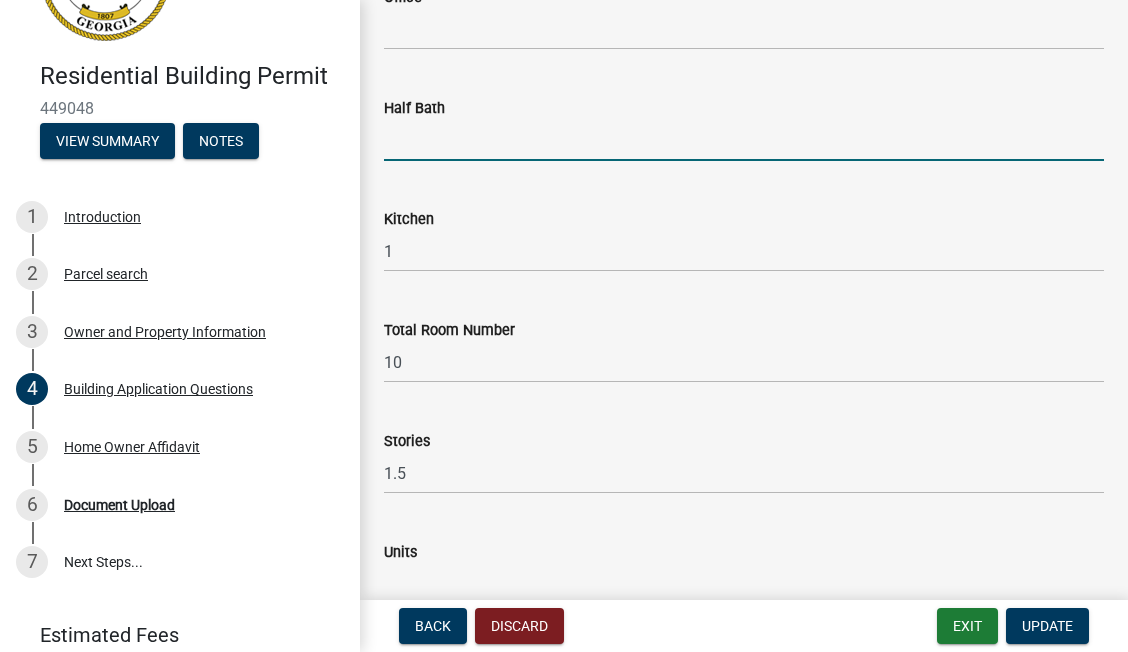 click 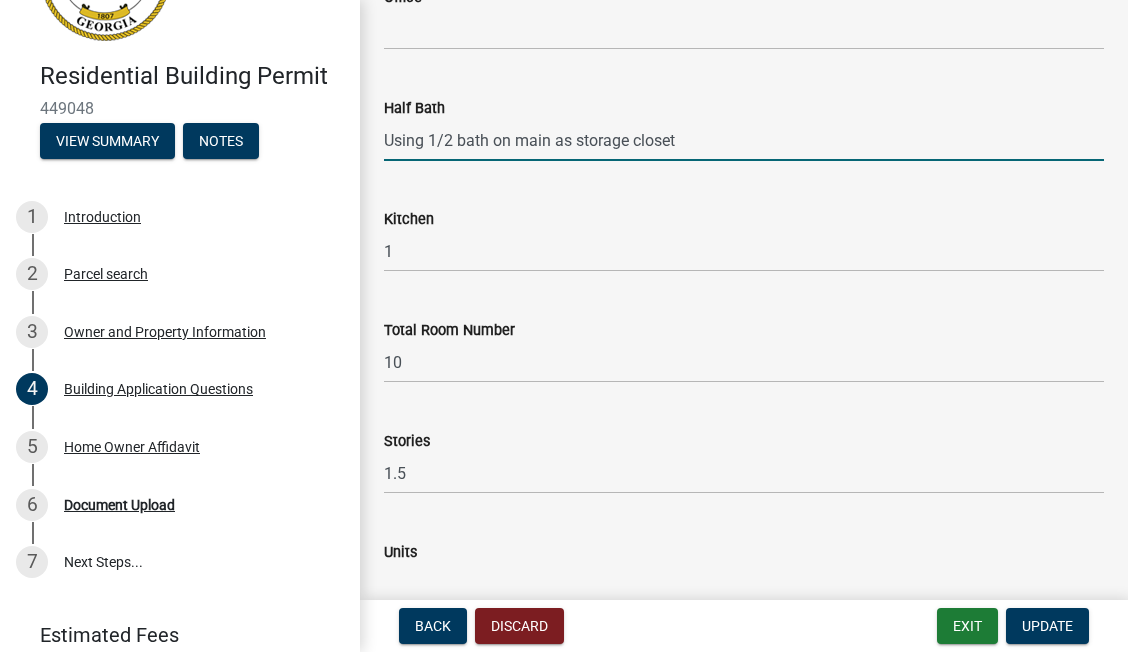 click on "Using 1/2 bath on main as storage closet" 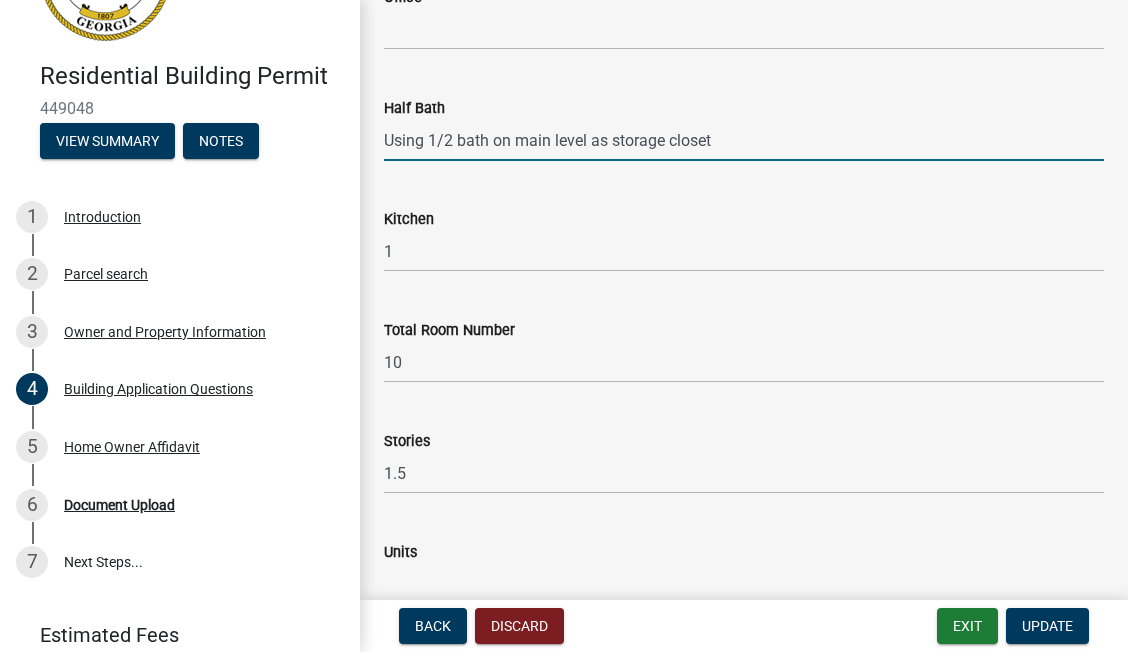 click on "Using 1/2 bath on main level as storage closet" 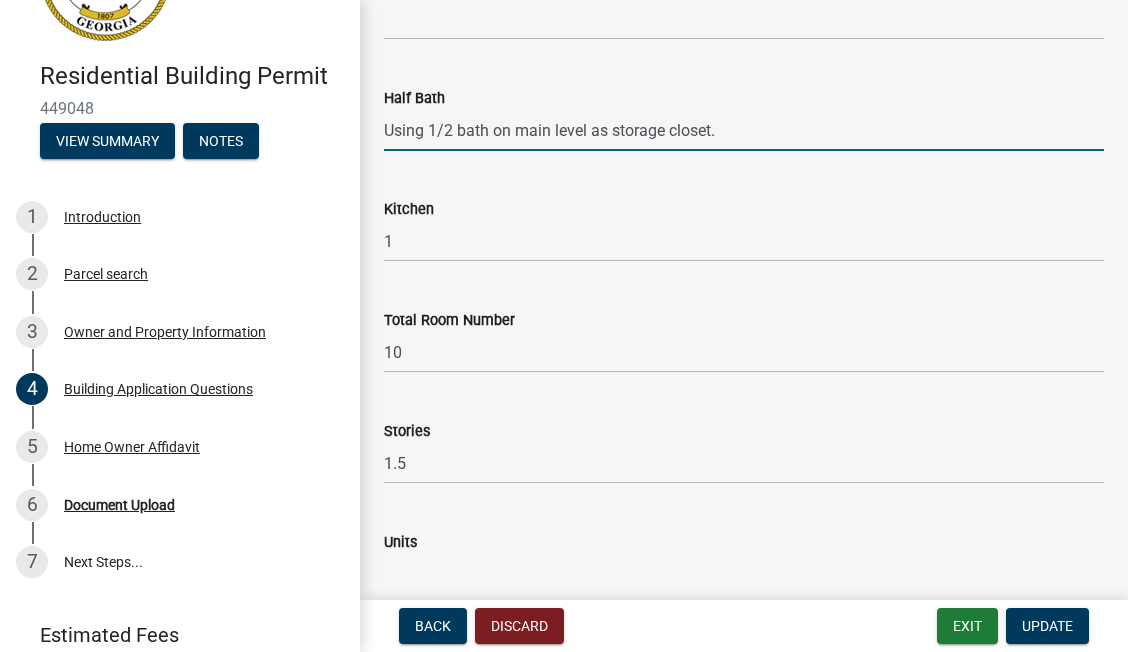 scroll, scrollTop: 2148, scrollLeft: 0, axis: vertical 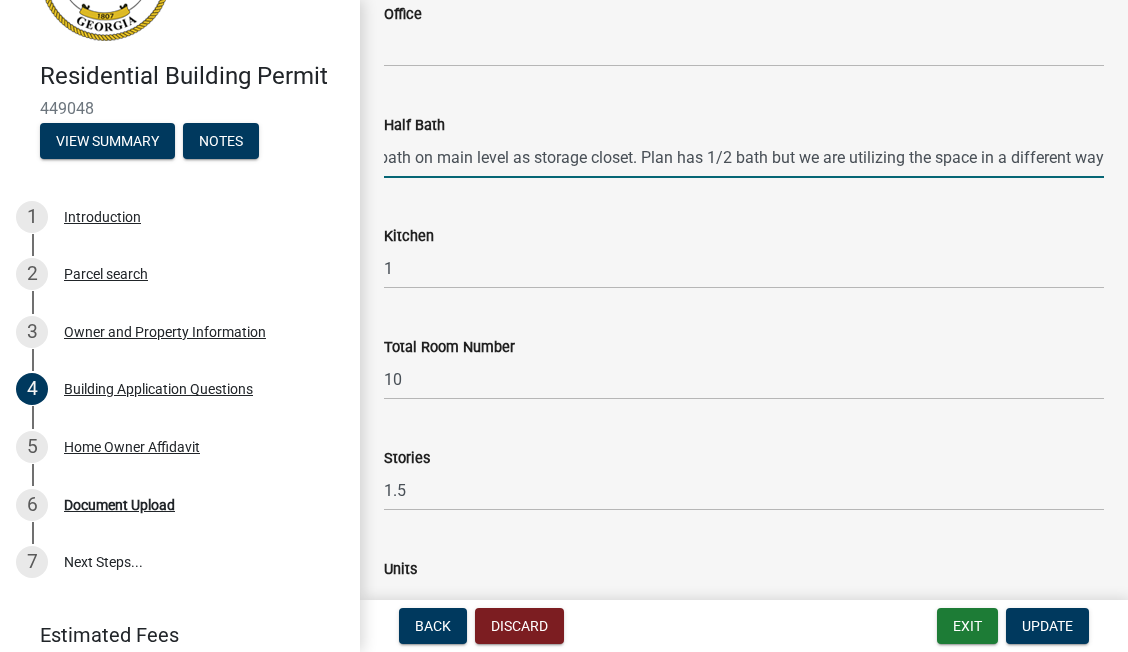 type on "Using 1/2 bath on main level as storage closet. Plan has 1/2 bath but we are utilizing the space in a different way." 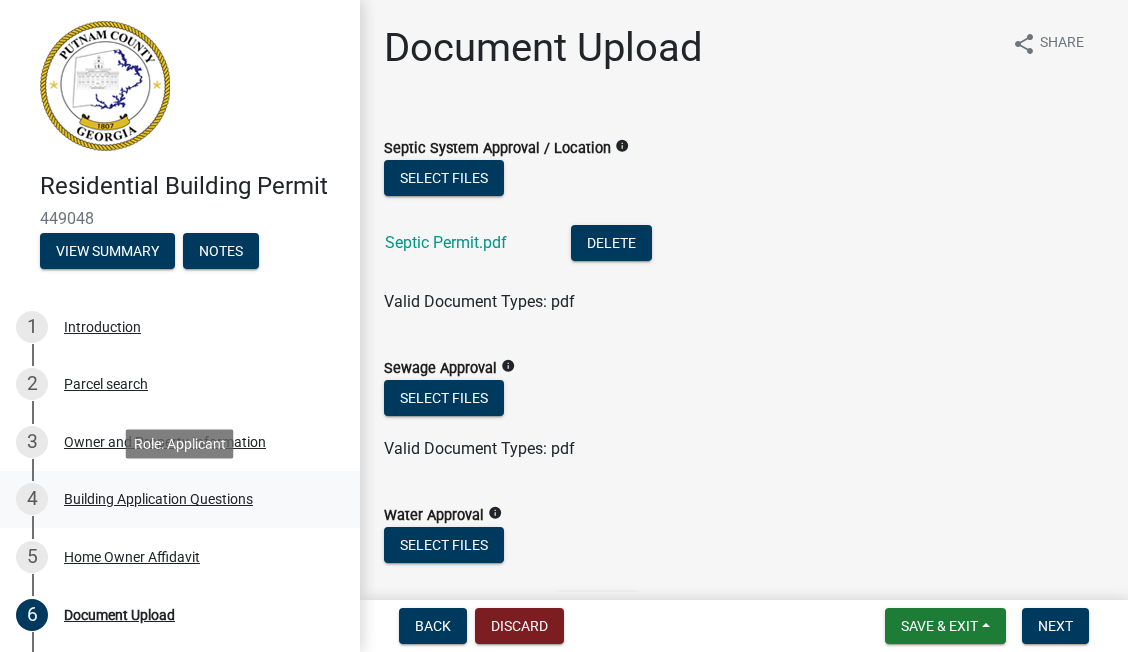 click on "Building Application Questions" at bounding box center [158, 499] 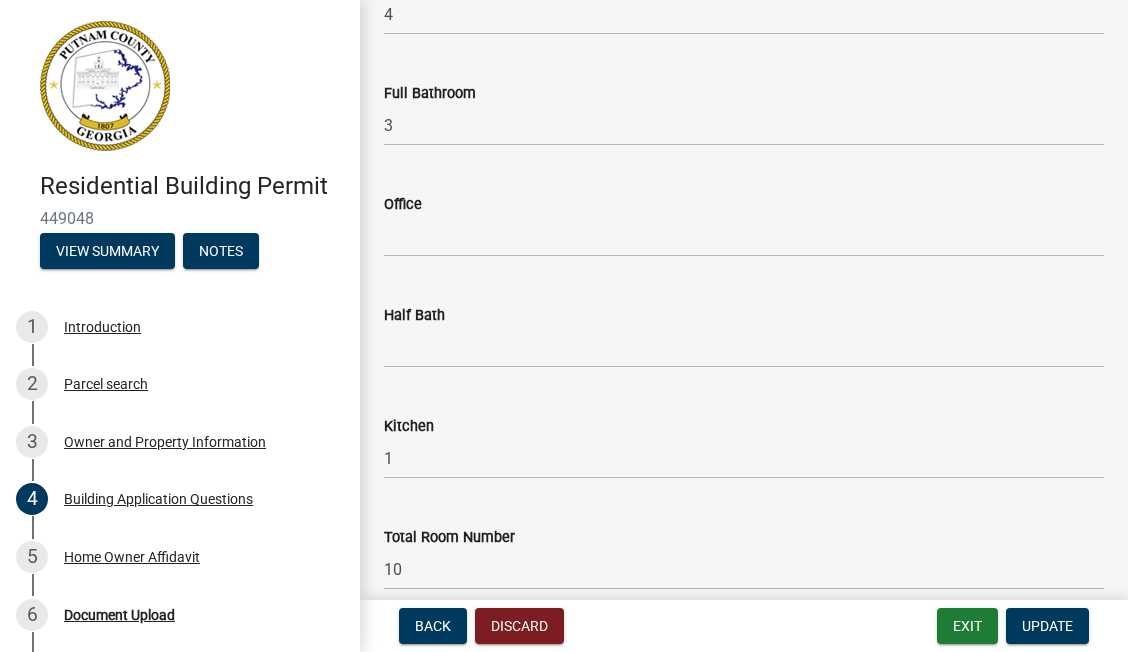scroll, scrollTop: 1960, scrollLeft: 0, axis: vertical 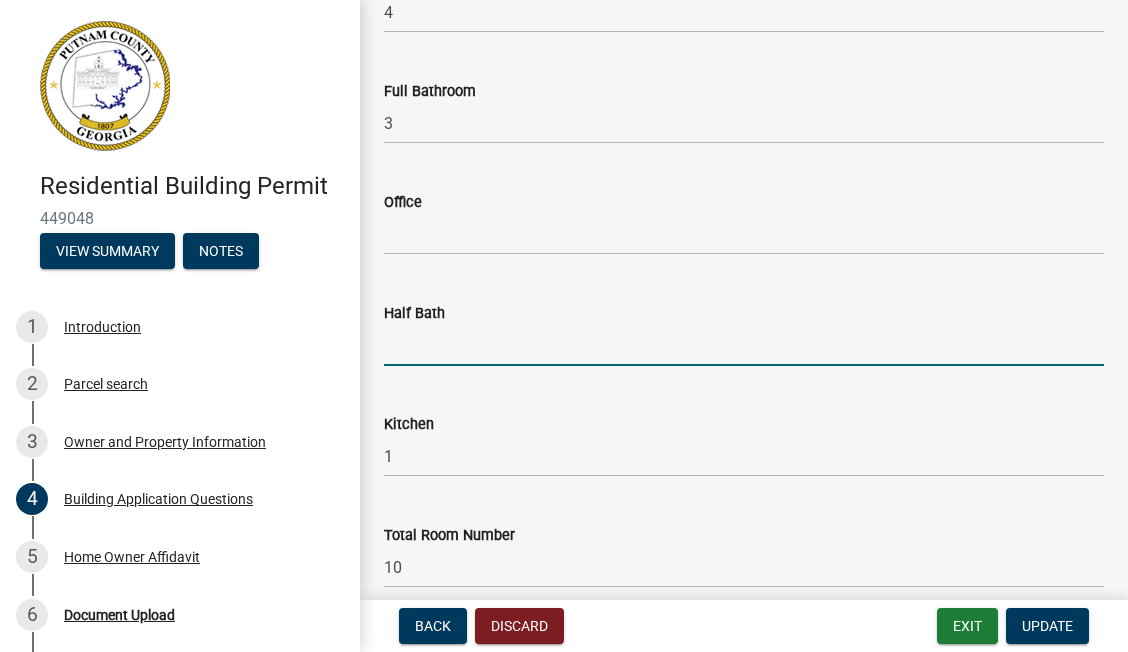 click 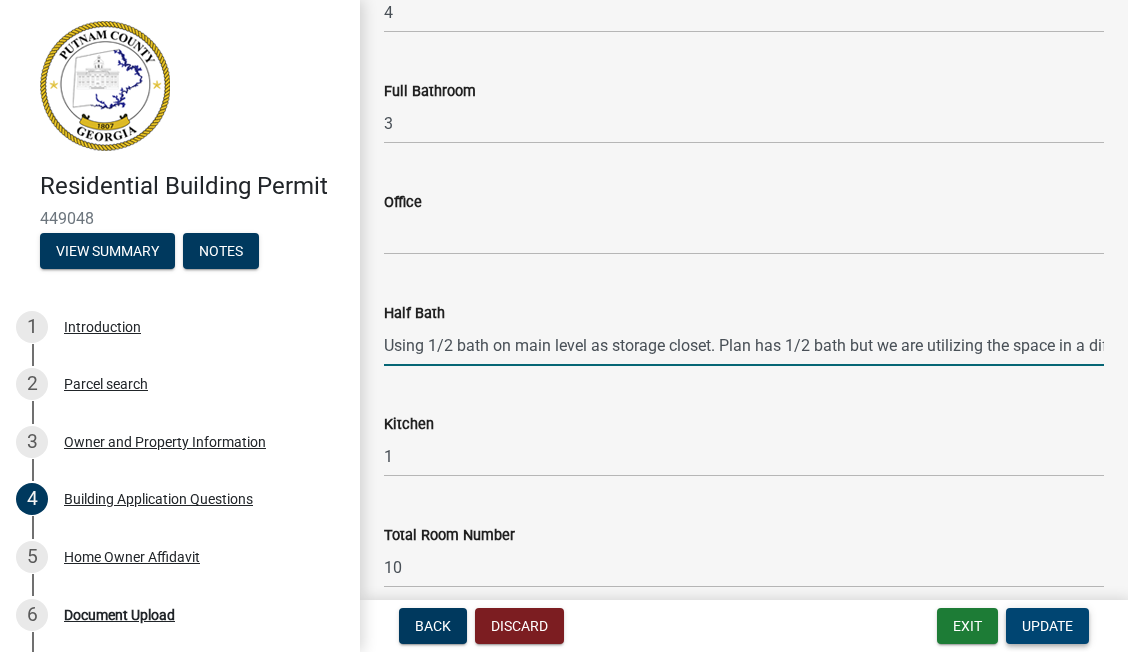 type on "0" 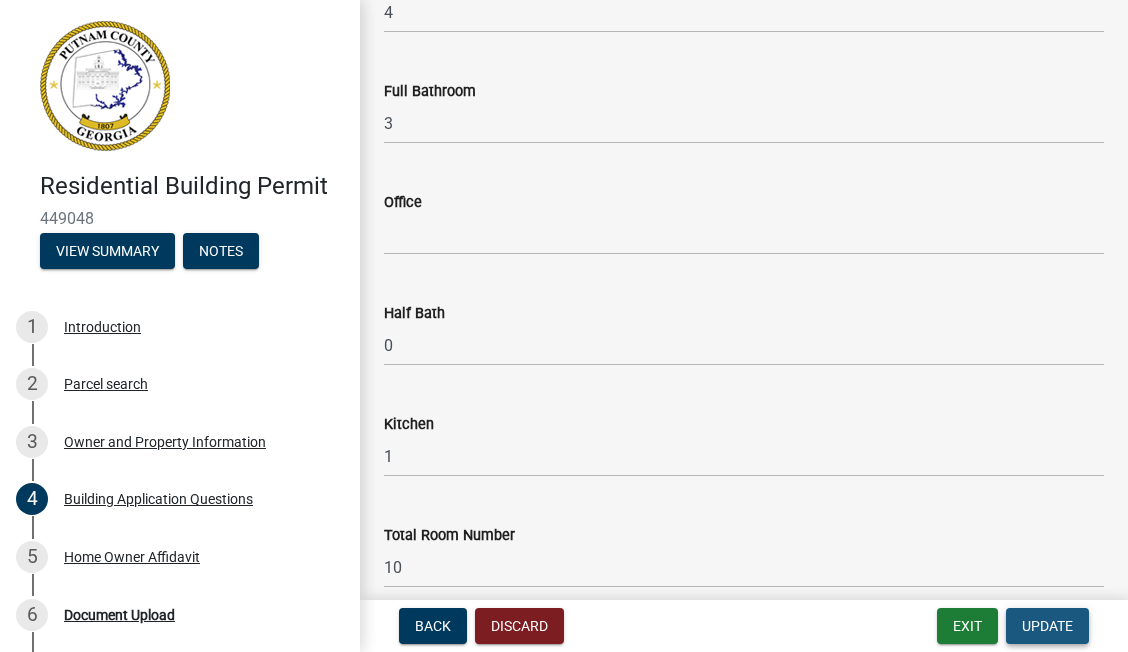 click on "Update" at bounding box center [1047, 626] 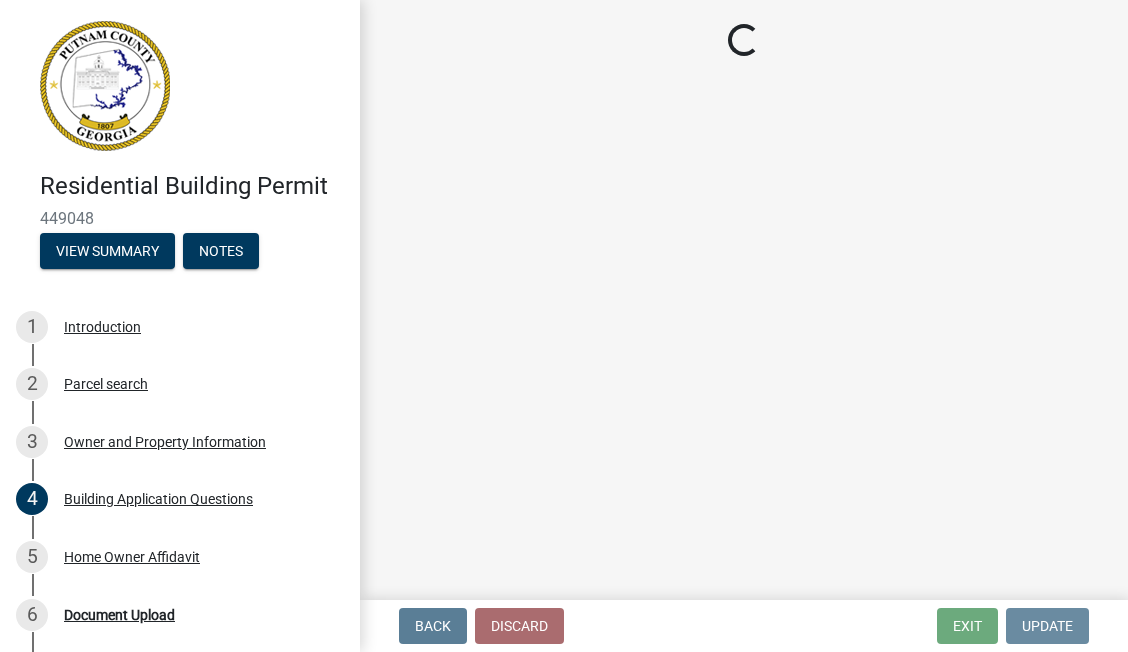 scroll, scrollTop: 0, scrollLeft: 0, axis: both 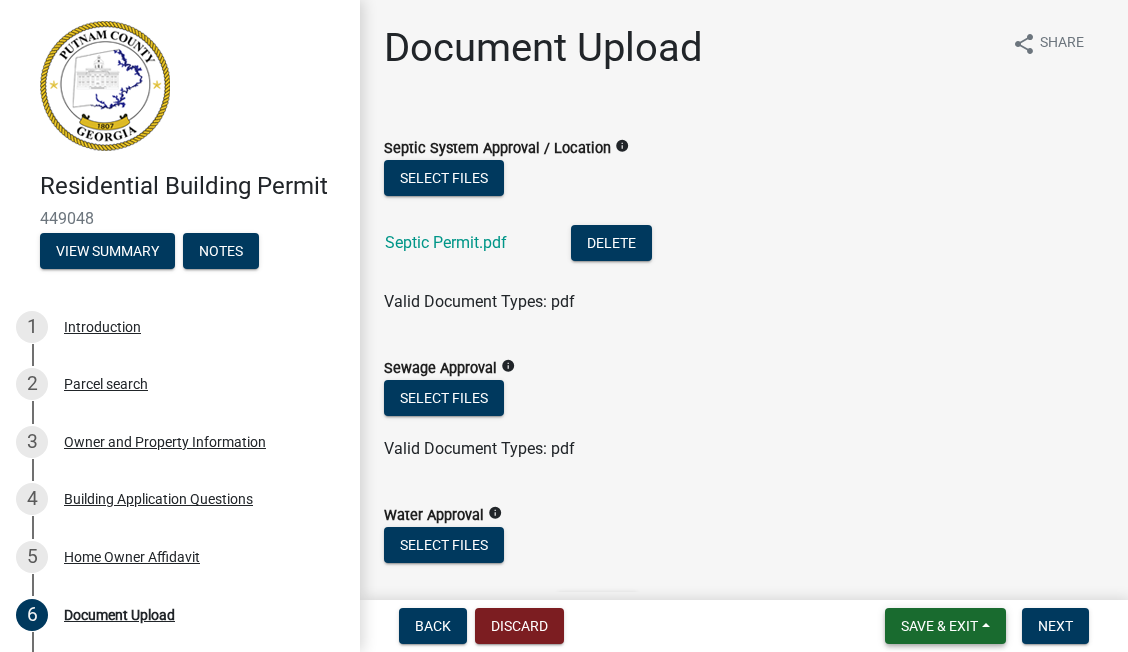 click on "Save & Exit" at bounding box center [945, 626] 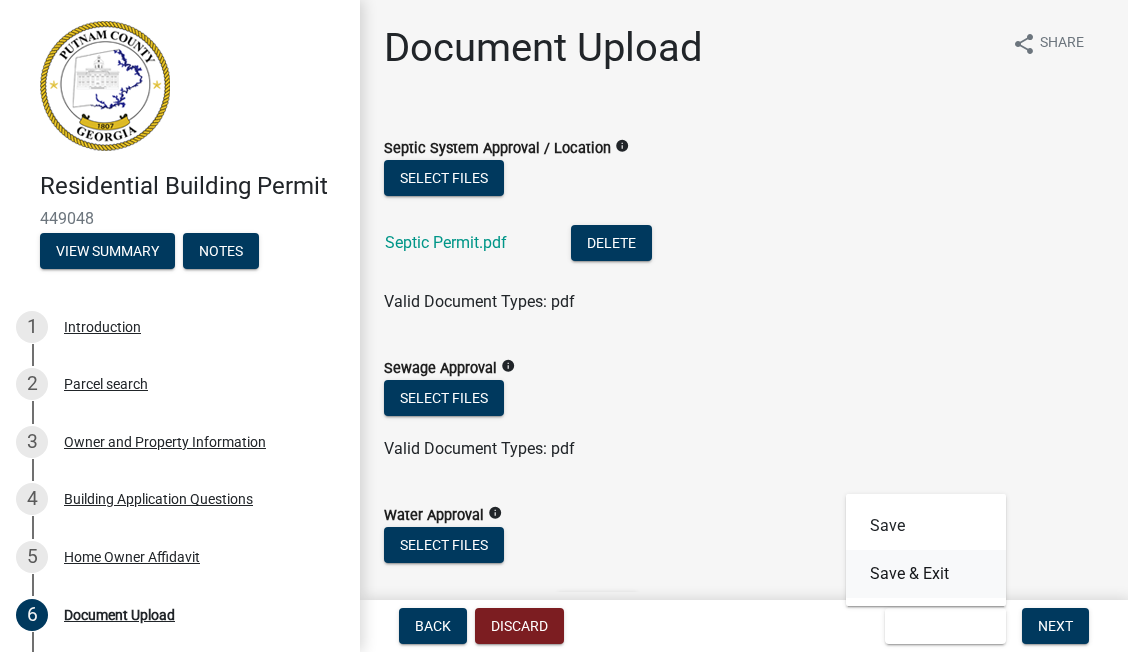 click on "Save & Exit" at bounding box center [926, 574] 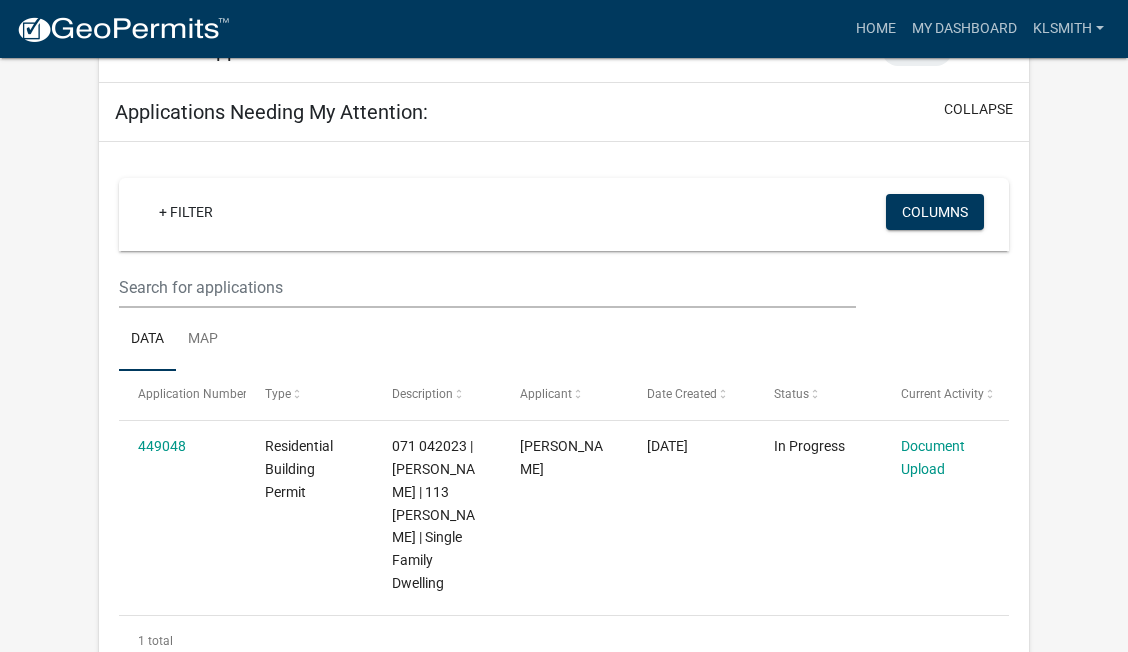 scroll, scrollTop: 982, scrollLeft: 0, axis: vertical 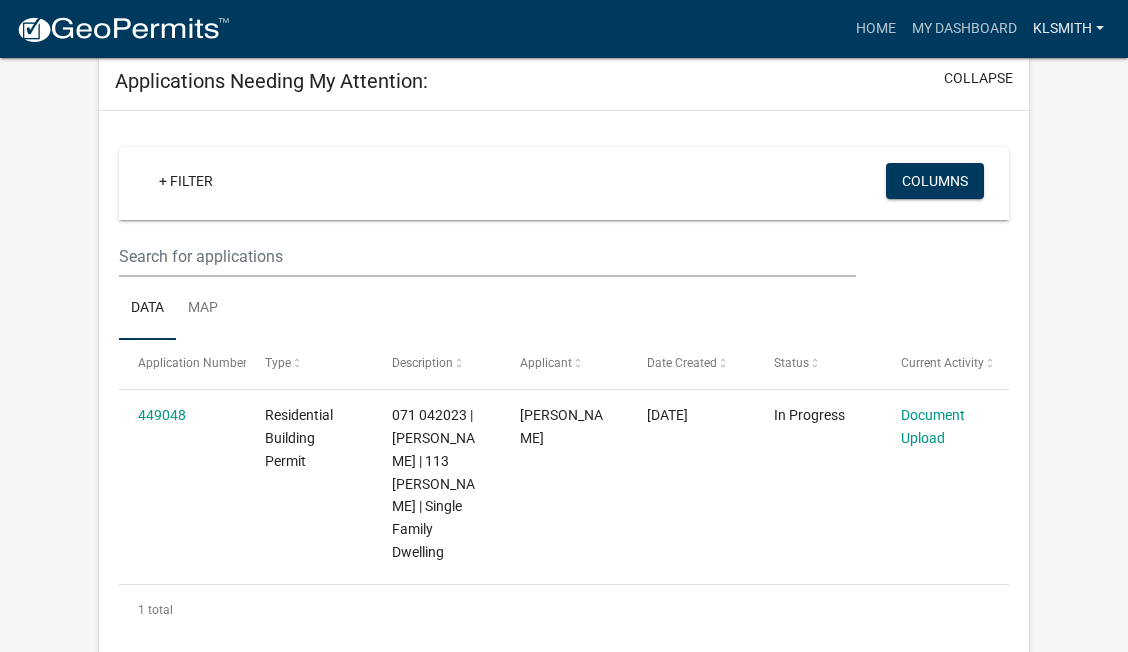 click on "Klsmith" at bounding box center (1068, 29) 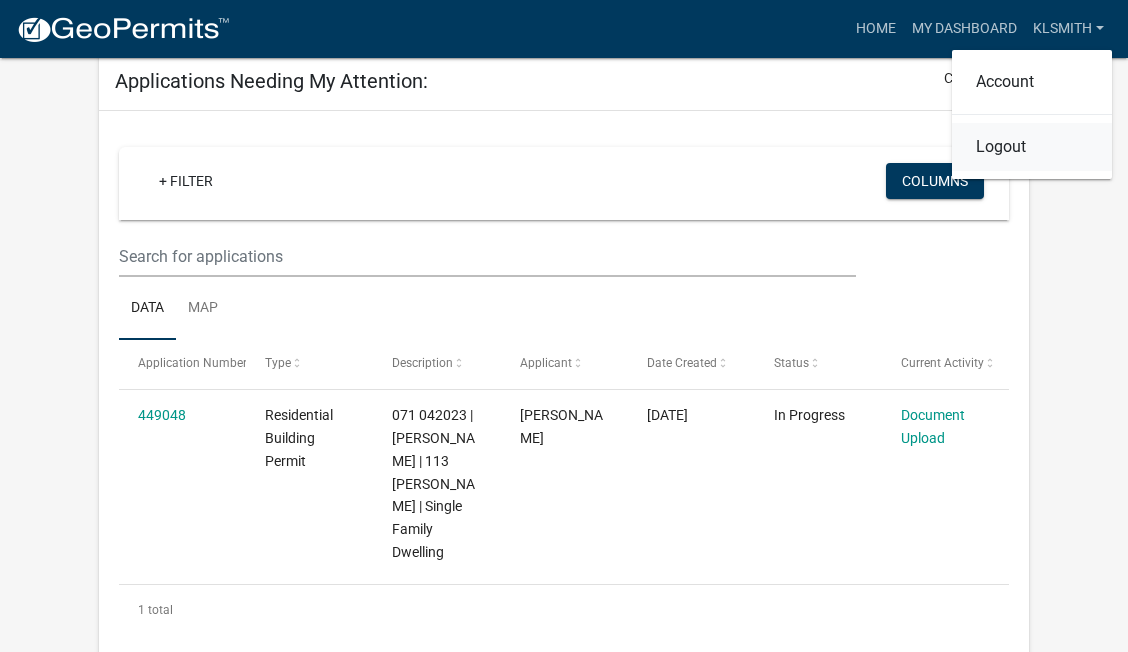 click on "Logout" at bounding box center [1032, 147] 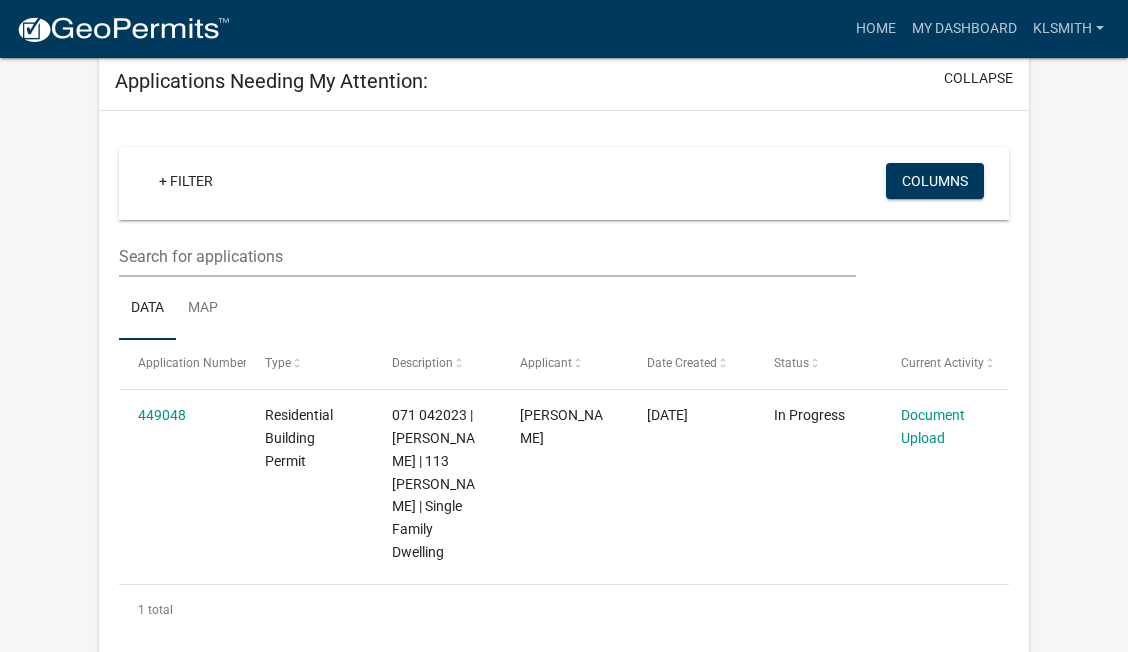 scroll, scrollTop: 0, scrollLeft: 0, axis: both 